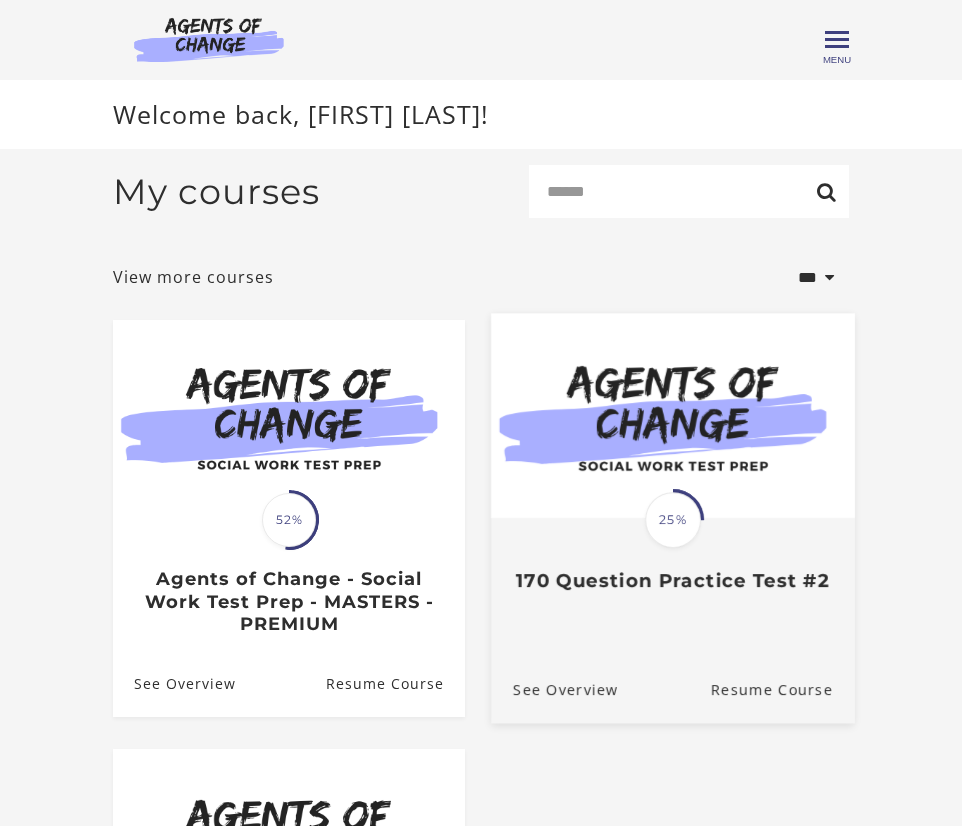 scroll, scrollTop: 0, scrollLeft: 0, axis: both 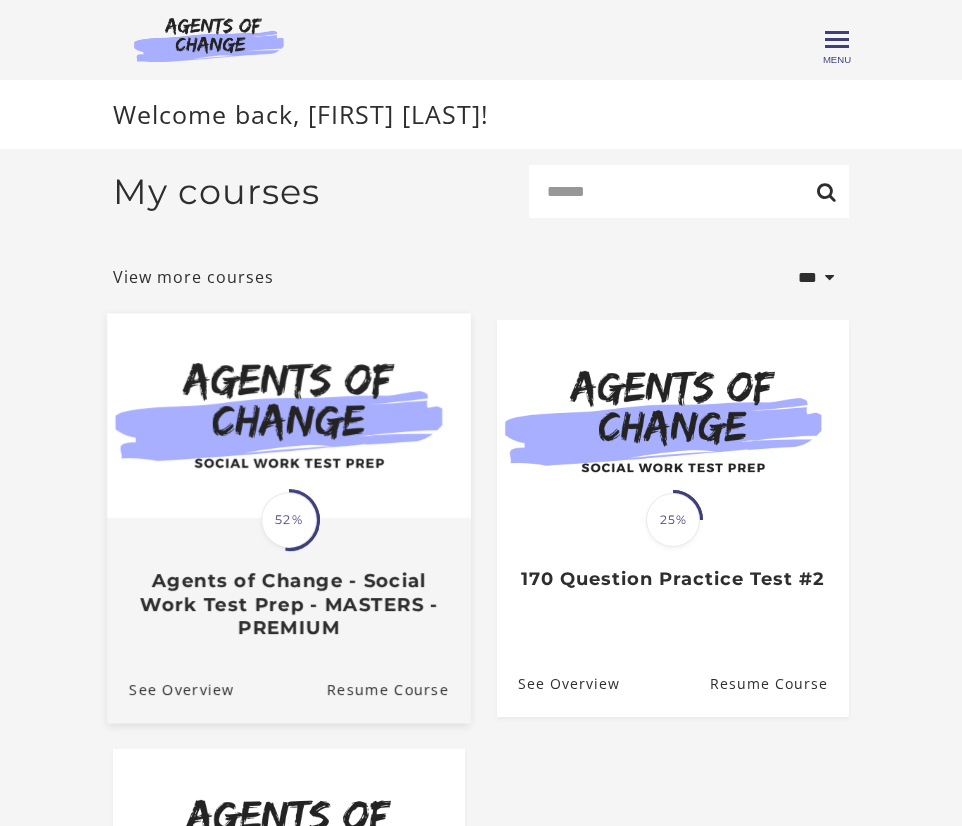 click at bounding box center [289, 416] 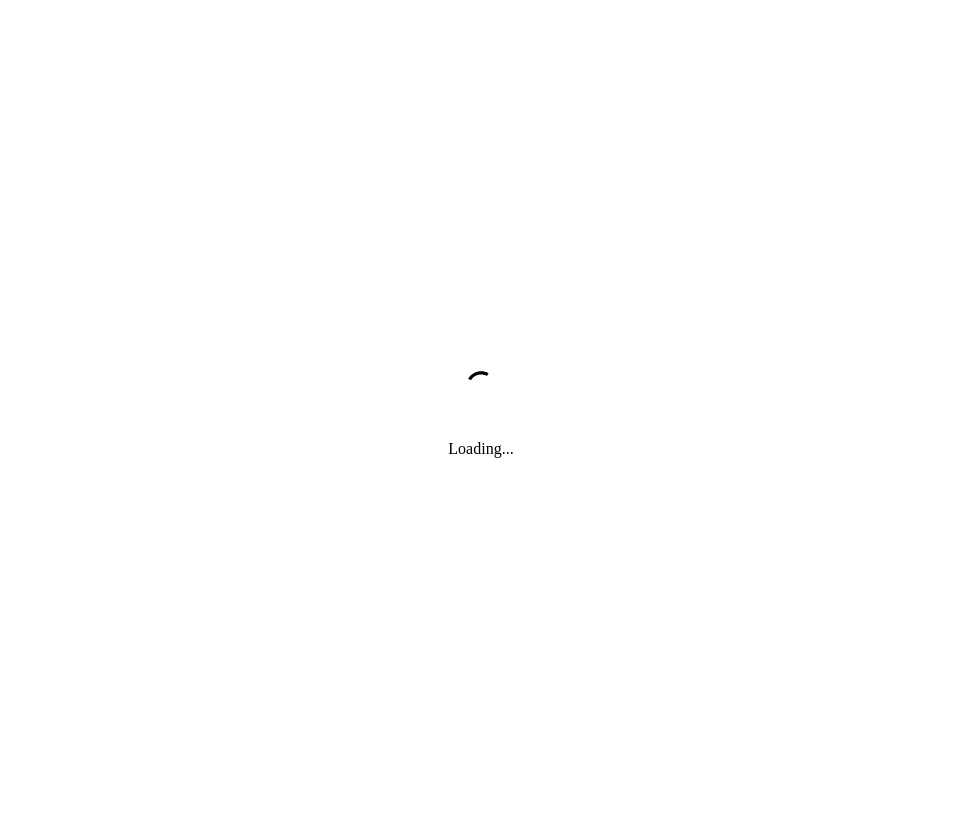 scroll, scrollTop: 0, scrollLeft: 0, axis: both 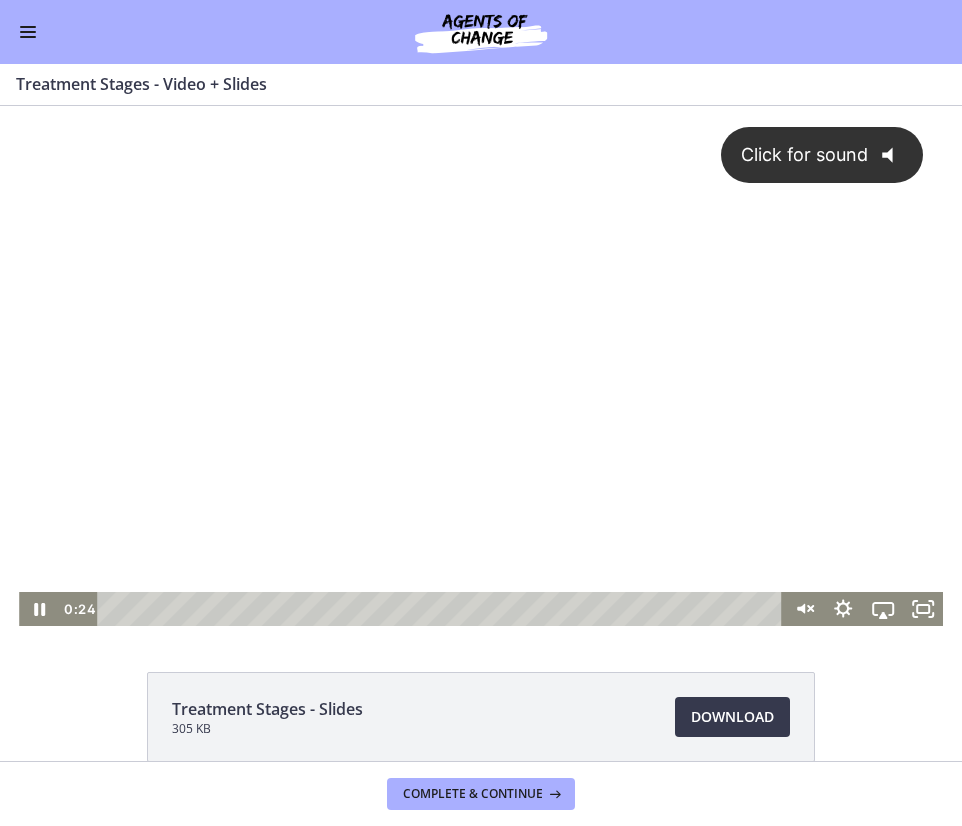 click on "Click for sound
@keyframes VOLUME_SMALL_WAVE_FLASH {
0% { opacity: 0; }
33% { opacity: 1; }
66% { opacity: 1; }
100% { opacity: 0; }
}
@keyframes VOLUME_LARGE_WAVE_FLASH {
0% { opacity: 0; }
33% { opacity: 1; }
66% { opacity: 1; }
100% { opacity: 0; }
}
.volume__small-wave {
animation: VOLUME_SMALL_WAVE_FLASH 2s infinite;
opacity: 0;
}
.volume__large-wave {
animation: VOLUME_LARGE_WAVE_FLASH 2s infinite .3s;
opacity: 0;
}" at bounding box center (481, 349) 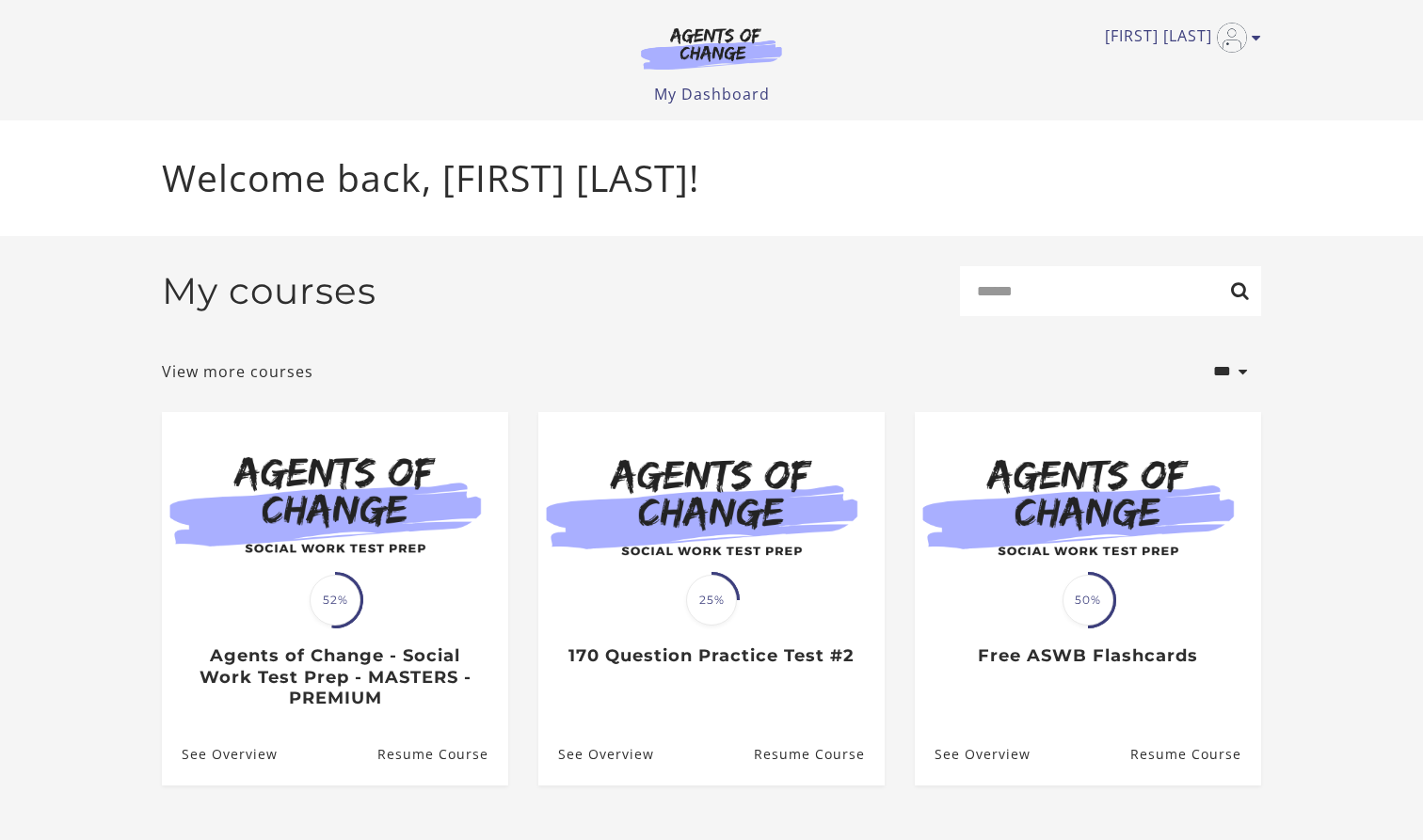 scroll, scrollTop: 0, scrollLeft: 0, axis: both 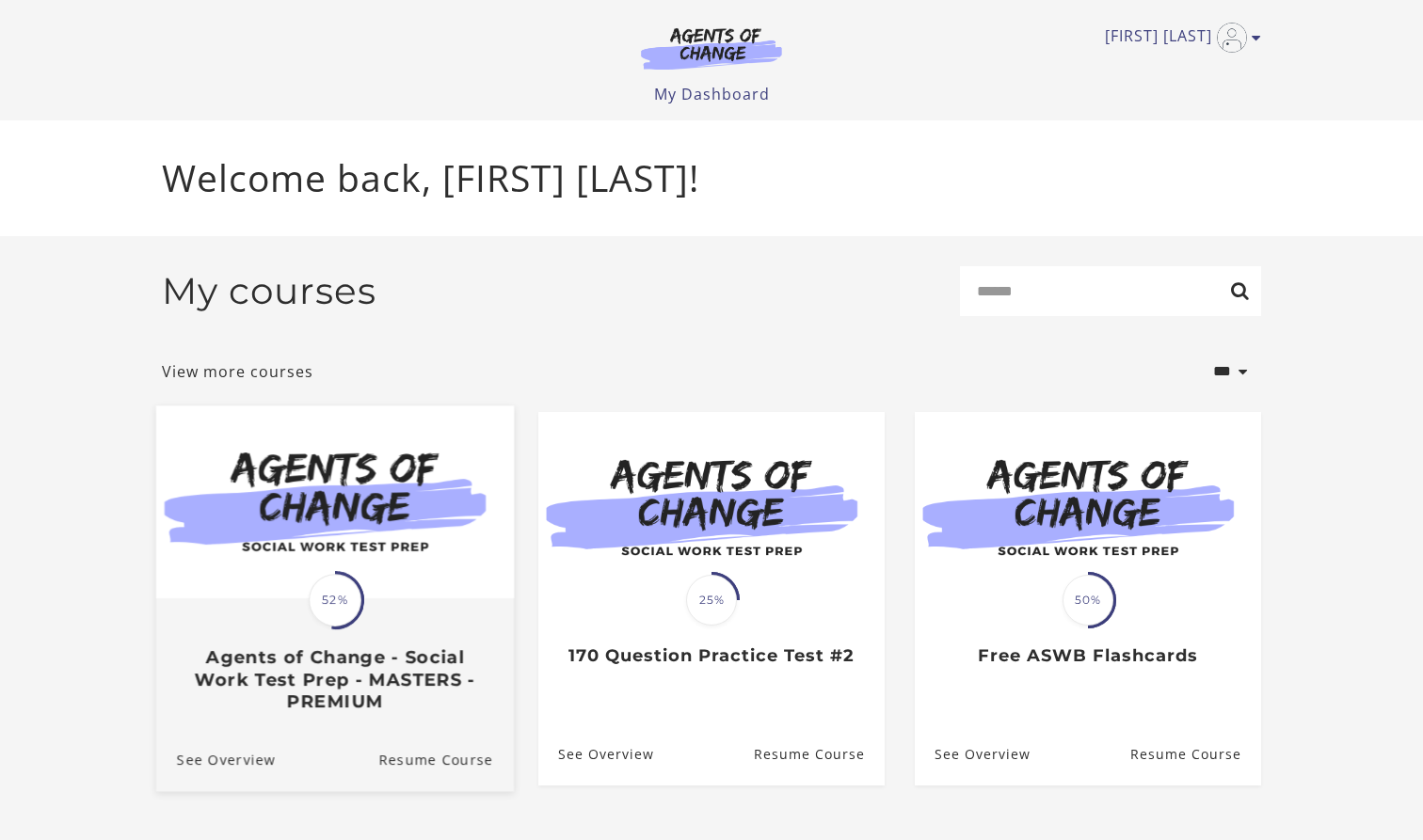 click on "Translation missing: en.liquid.partials.dashboard_course_card.progress_description: 52%
52%
Agents of Change - Social Work Test Prep - MASTERS - PREMIUM" at bounding box center [335, 656] 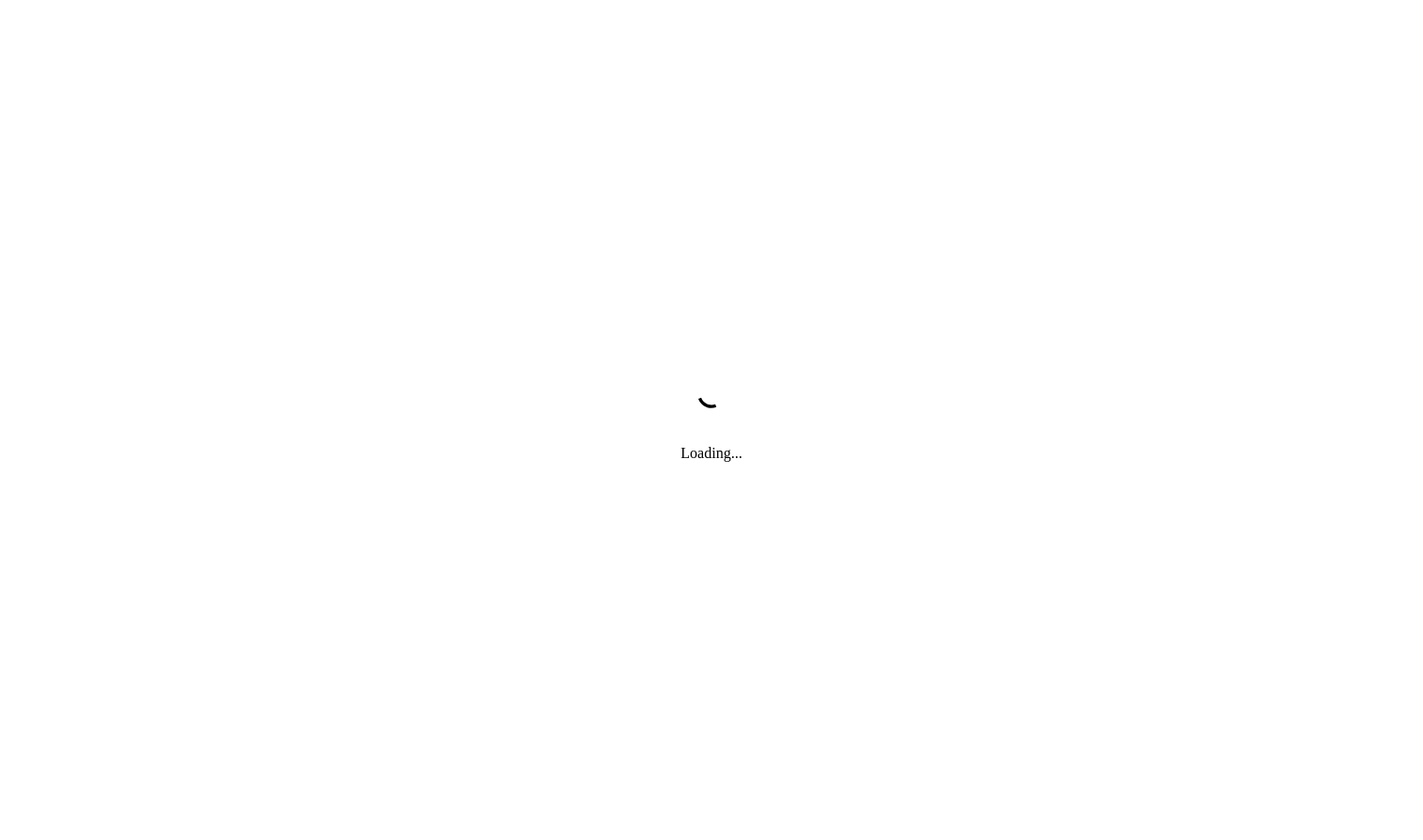 scroll, scrollTop: 0, scrollLeft: 0, axis: both 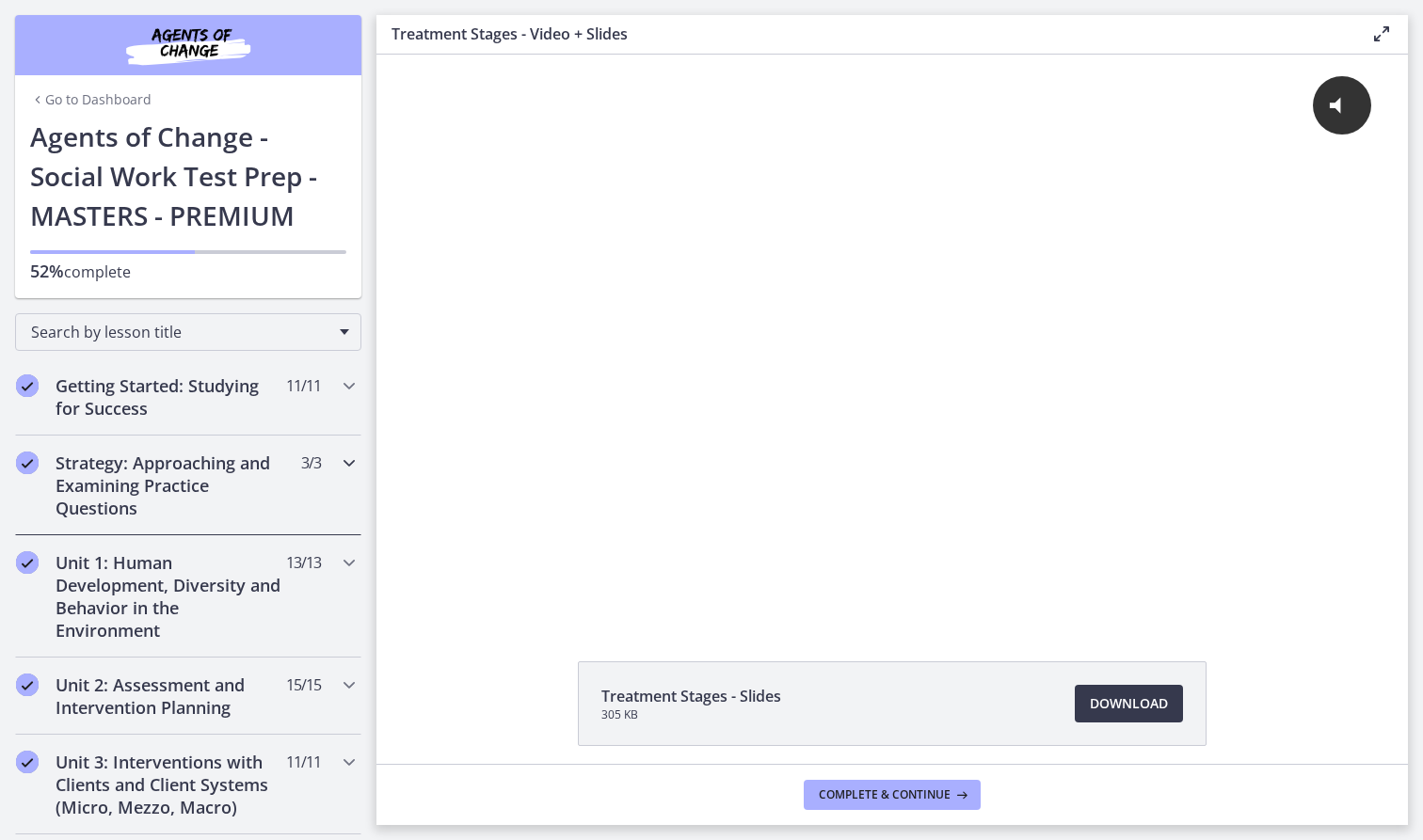 click on "Strategy: Approaching and Examining Practice Questions" at bounding box center (170, 485) 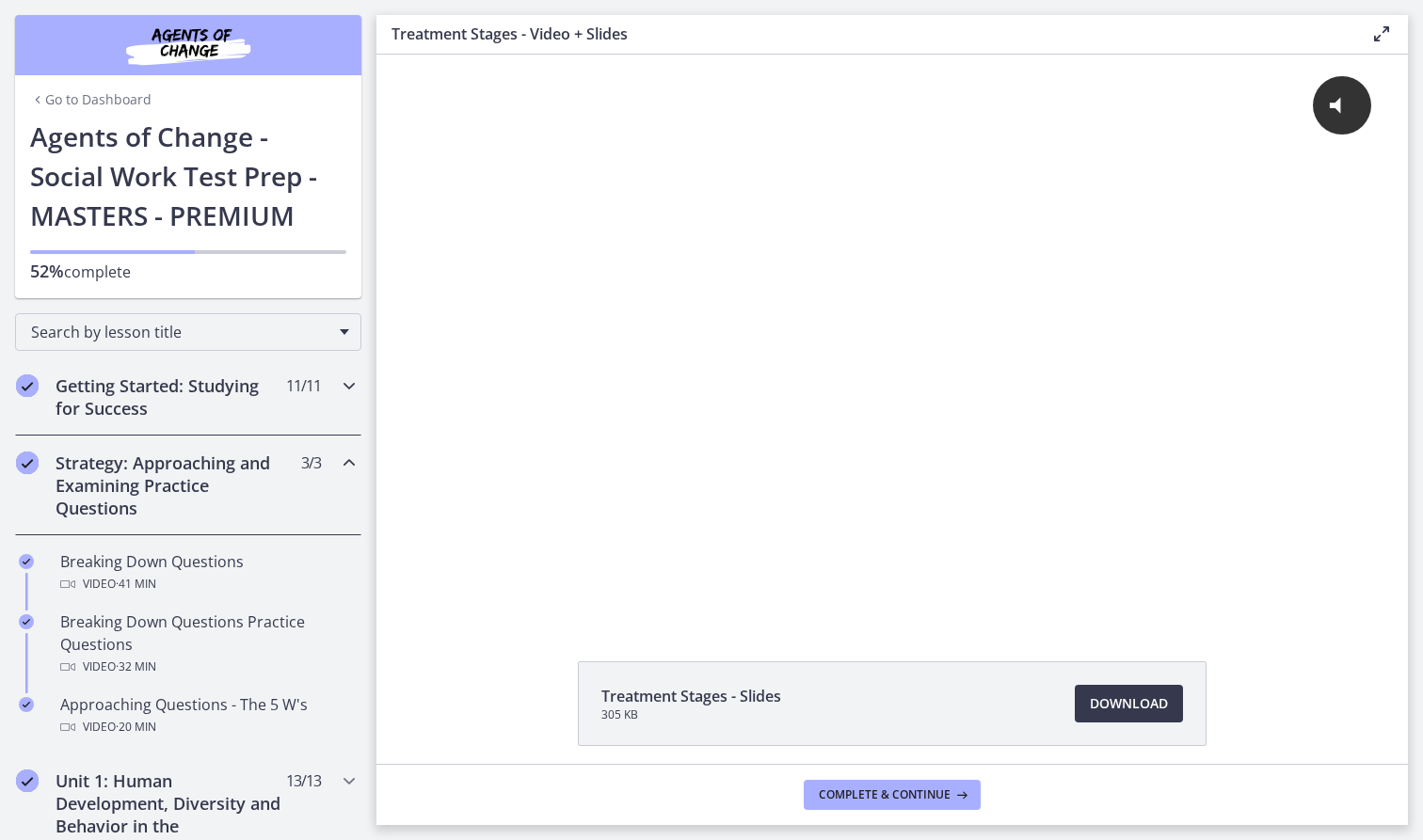 click on "Getting Started: Studying for Success" at bounding box center [170, 397] 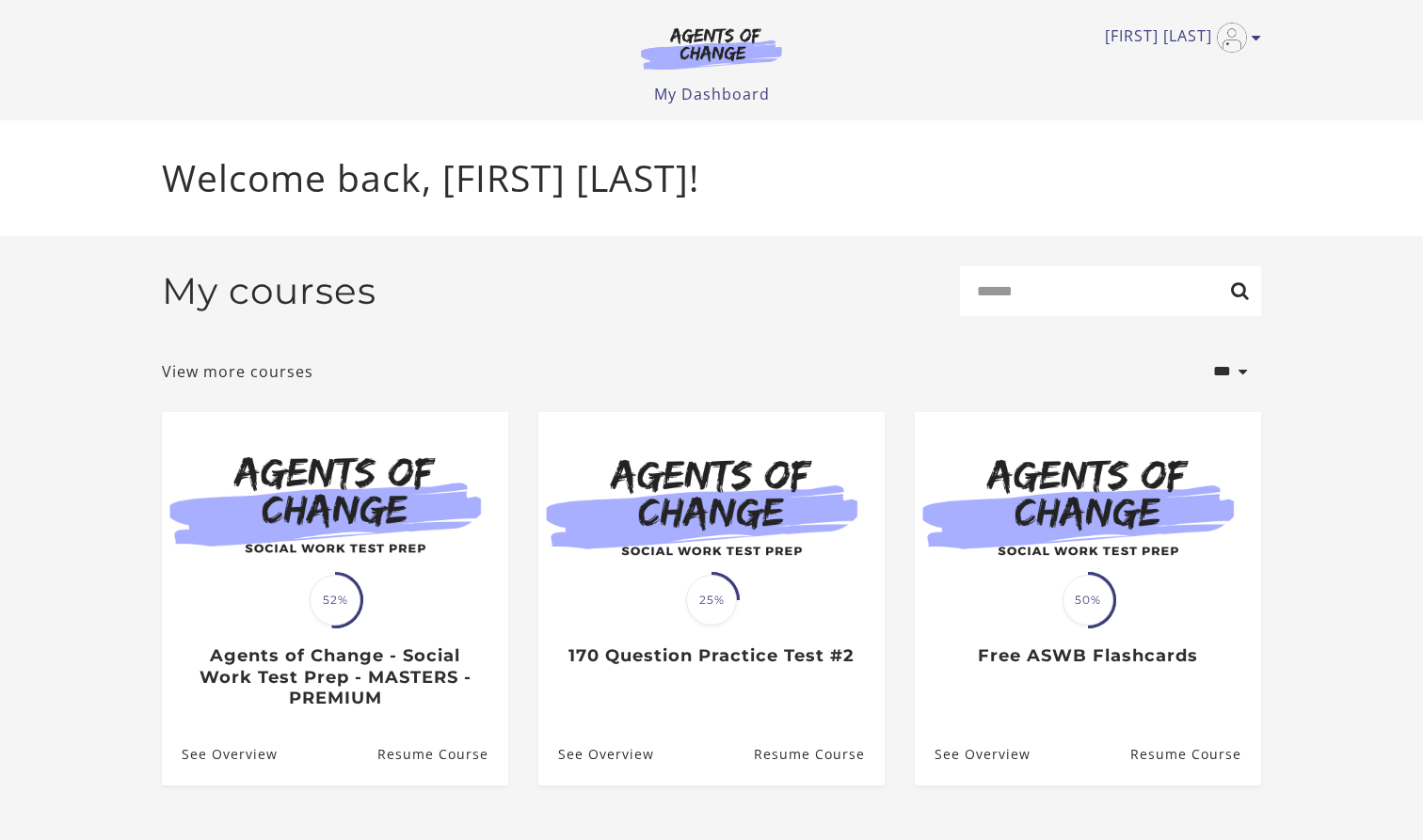 scroll, scrollTop: 0, scrollLeft: 0, axis: both 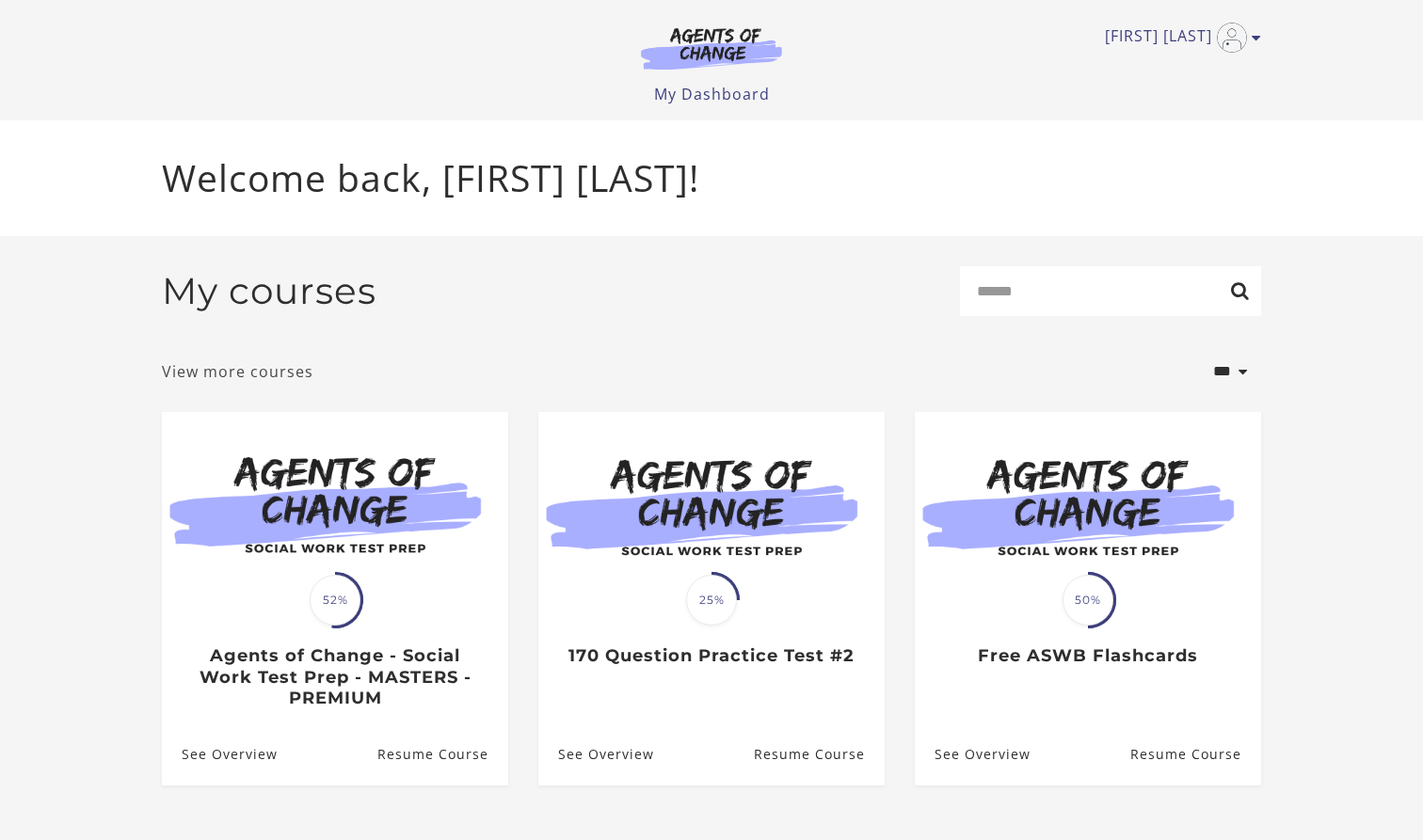 click on "View more courses" at bounding box center (237, 372) 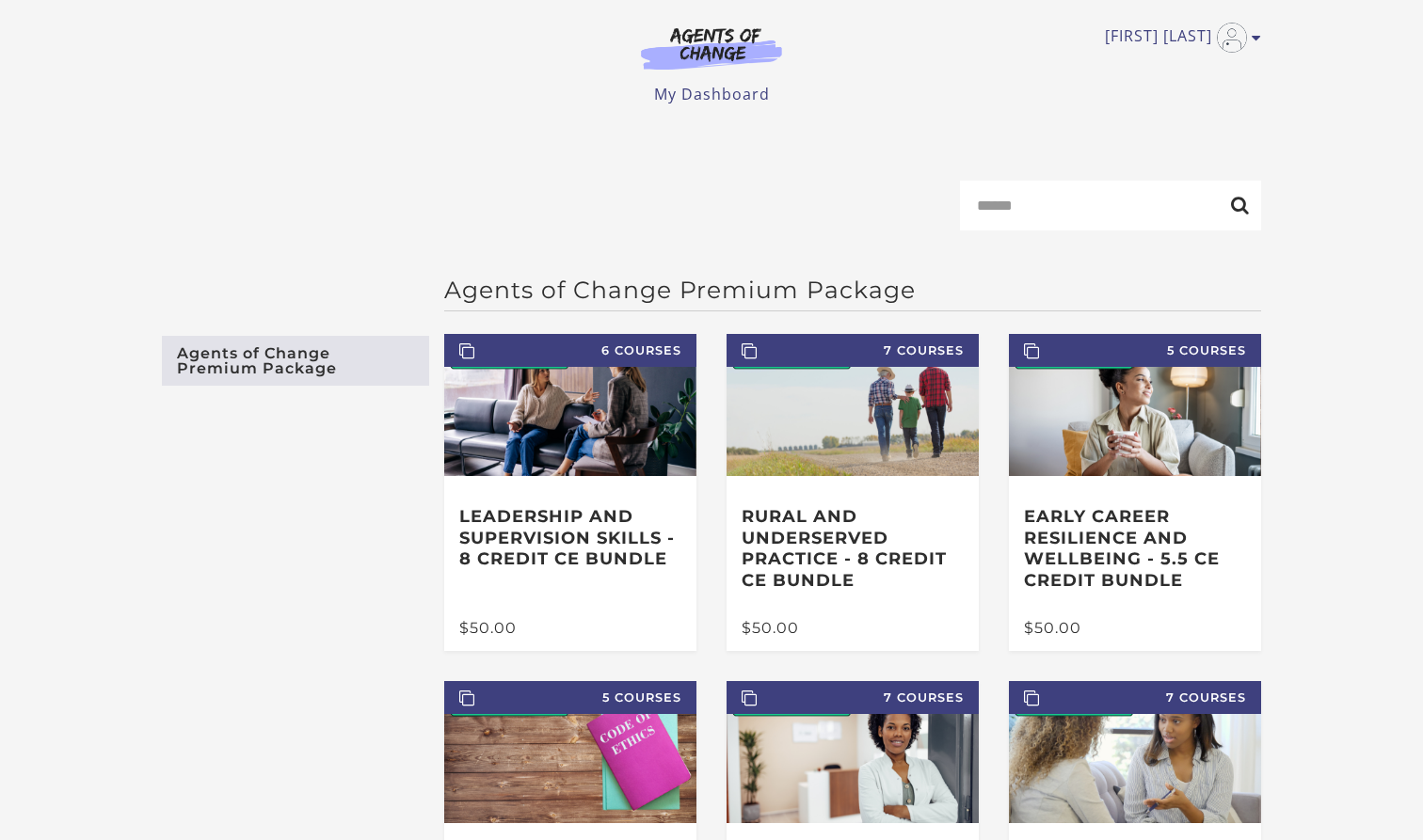scroll, scrollTop: 0, scrollLeft: 0, axis: both 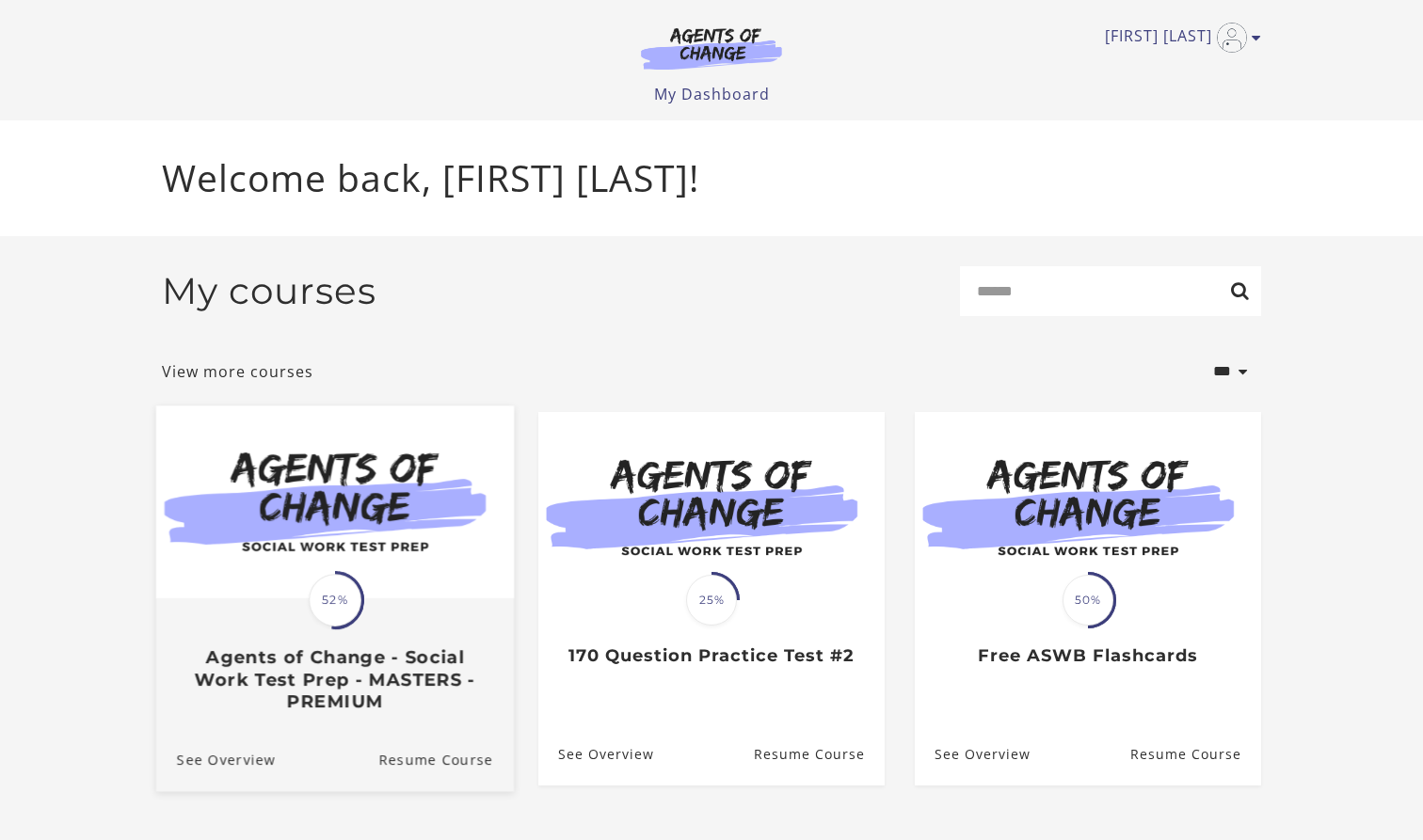 click on "Translation missing: en.liquid.partials.dashboard_course_card.progress_description: 52%
52%
Agents of Change - Social Work Test Prep - MASTERS - PREMIUM" at bounding box center (335, 656) 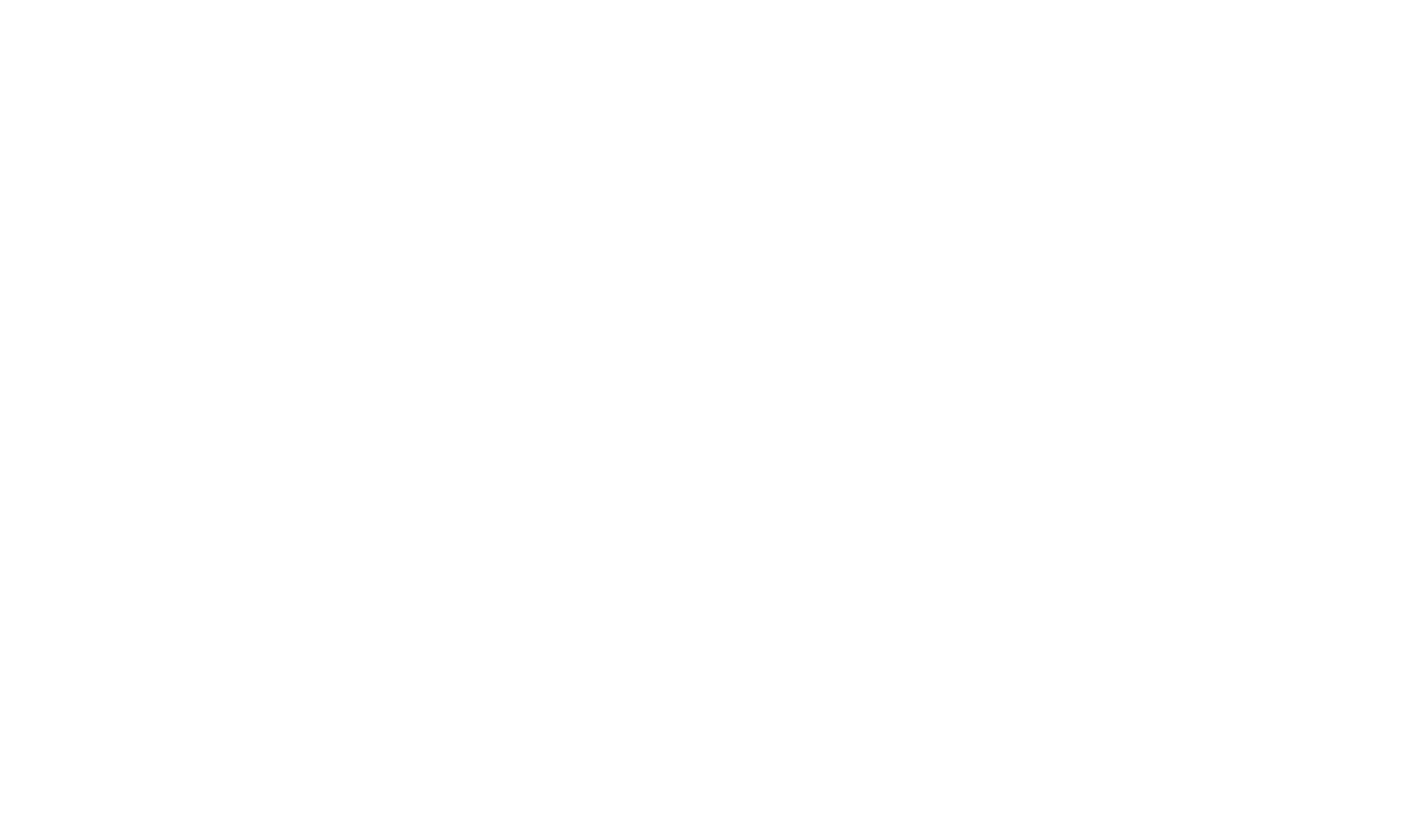 scroll, scrollTop: 0, scrollLeft: 0, axis: both 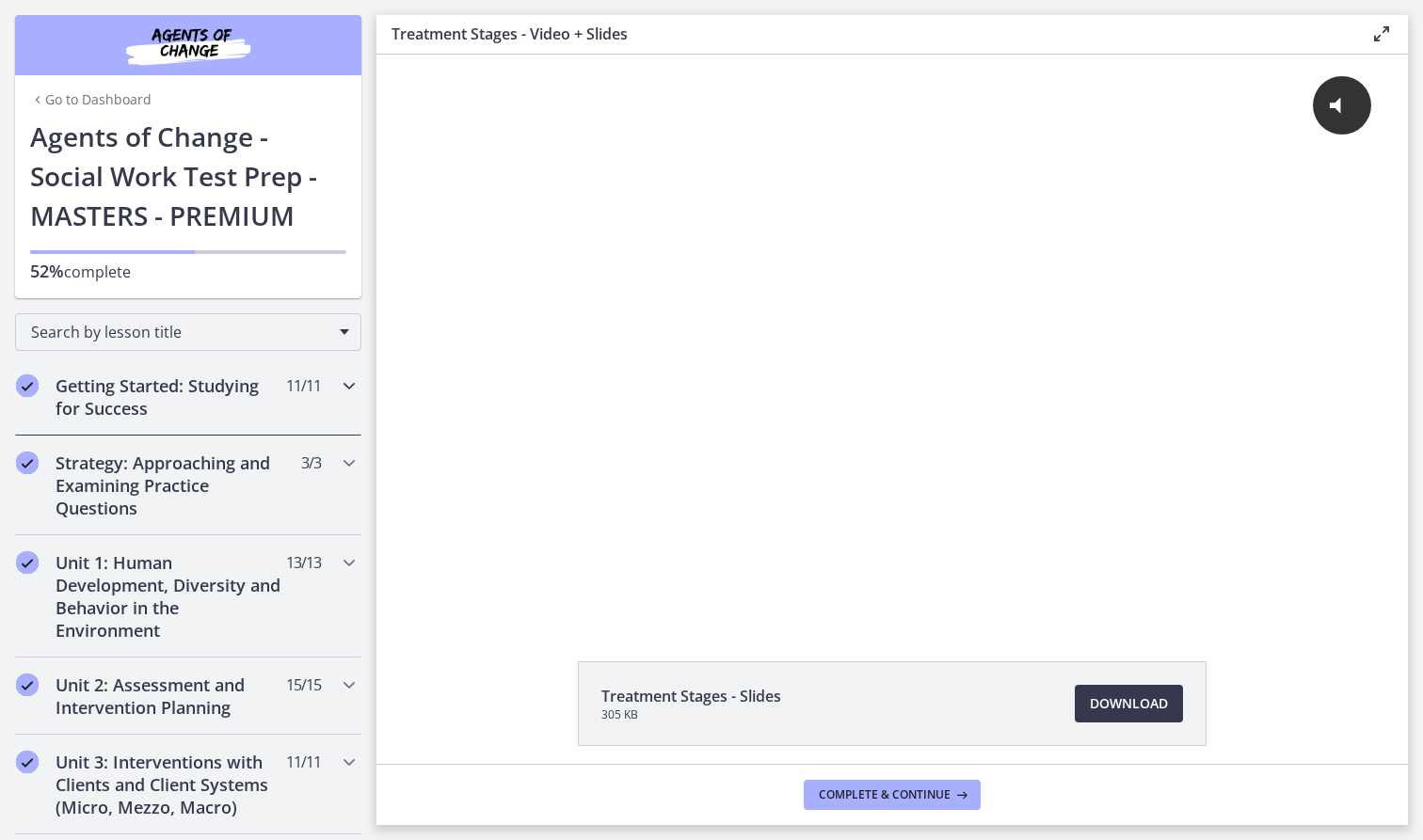 click on "Getting Started: Studying for Success" at bounding box center [170, 397] 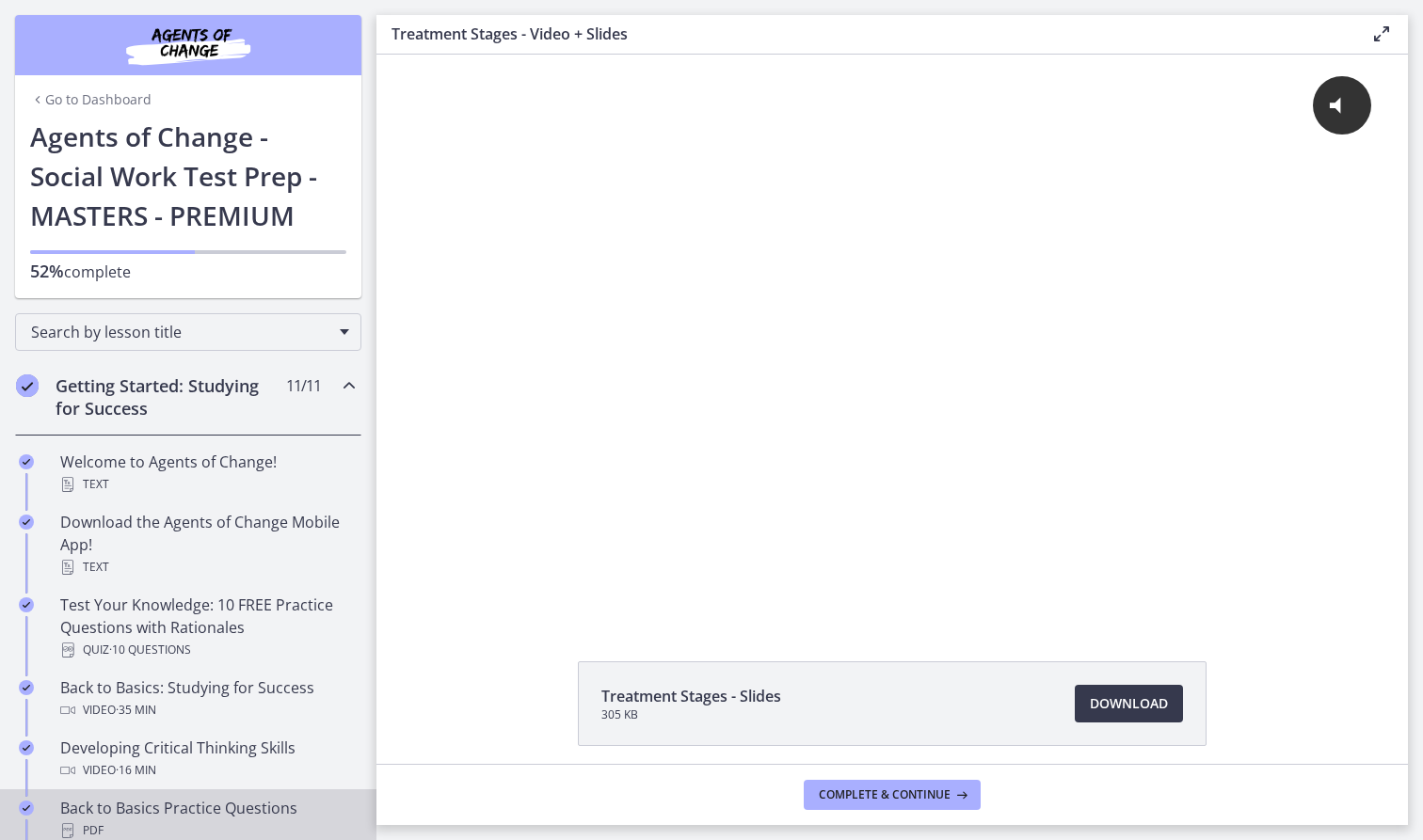 click on "Back to Basics Practice Questions
PDF" at bounding box center [207, 819] 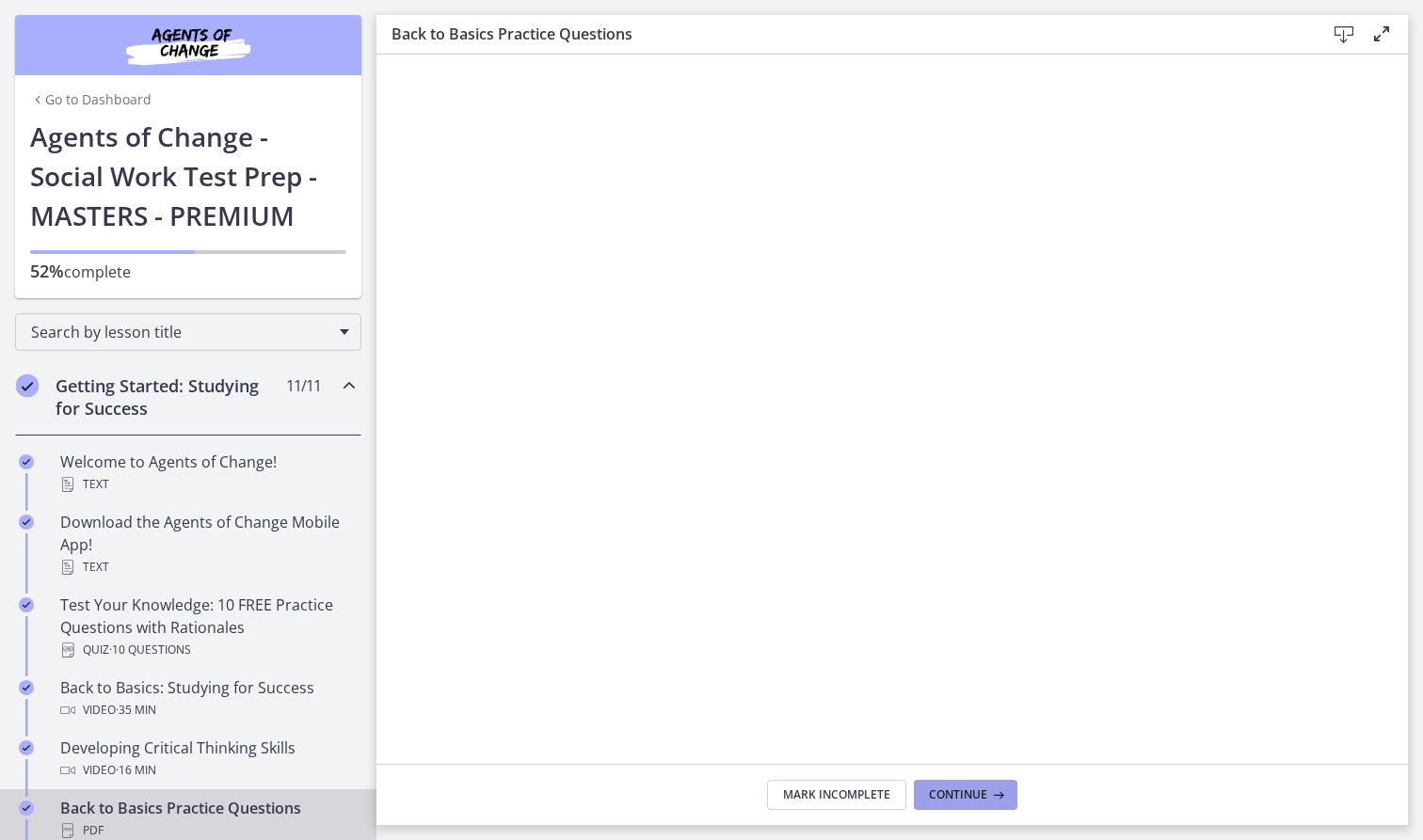 click on "Continue" at bounding box center [958, 795] 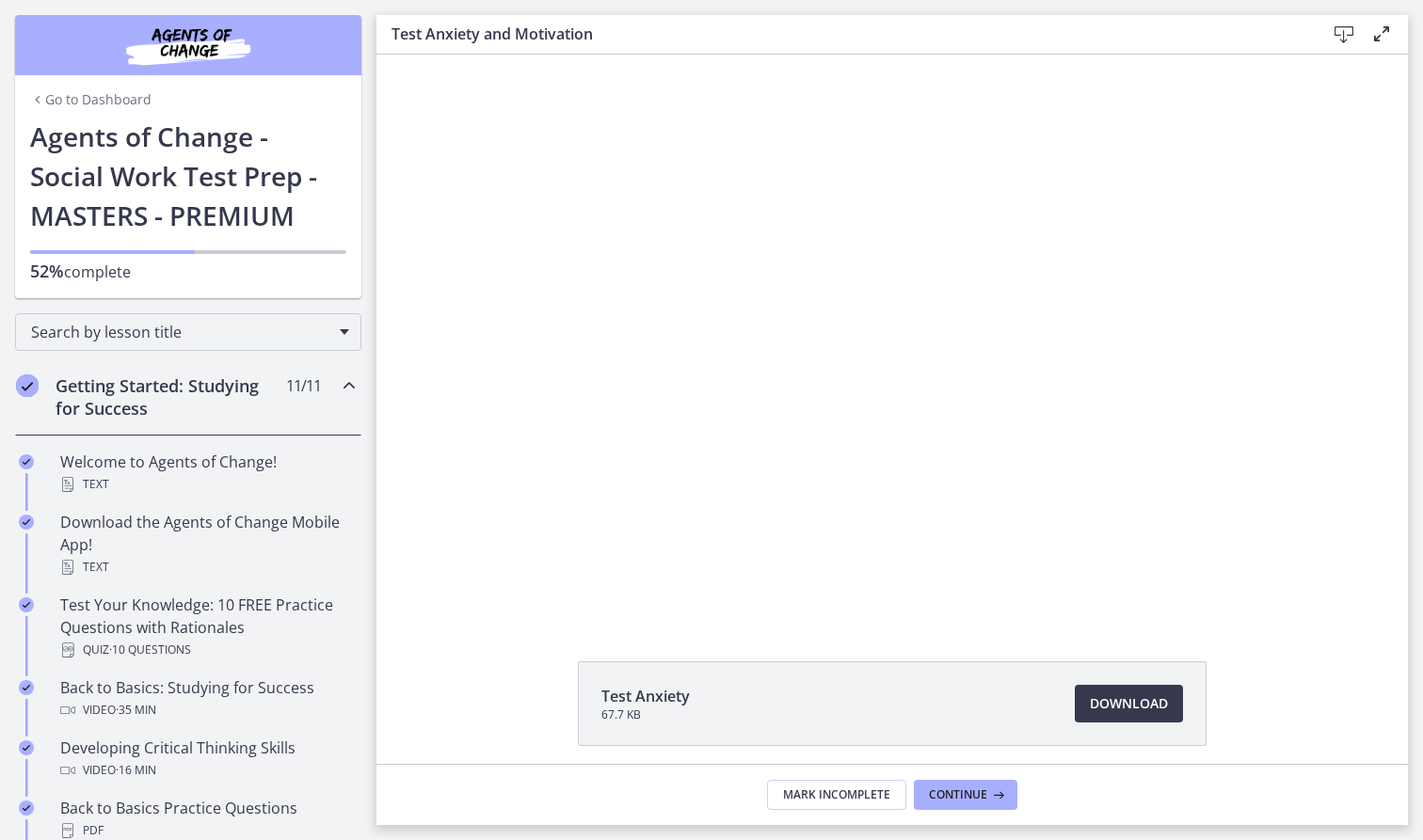 scroll, scrollTop: 0, scrollLeft: 0, axis: both 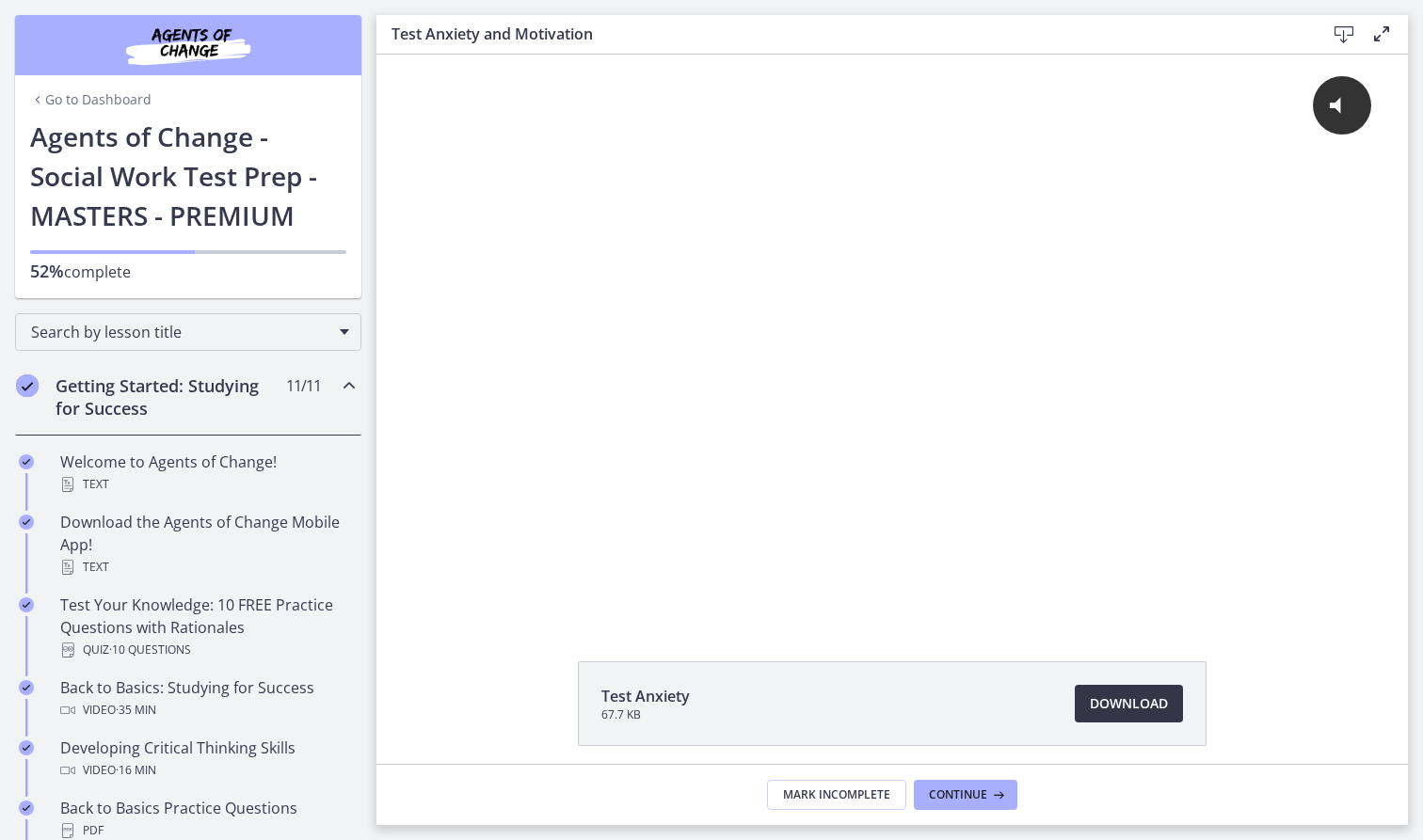 click on "Download
Opens in a new window" at bounding box center (1128, 704) 